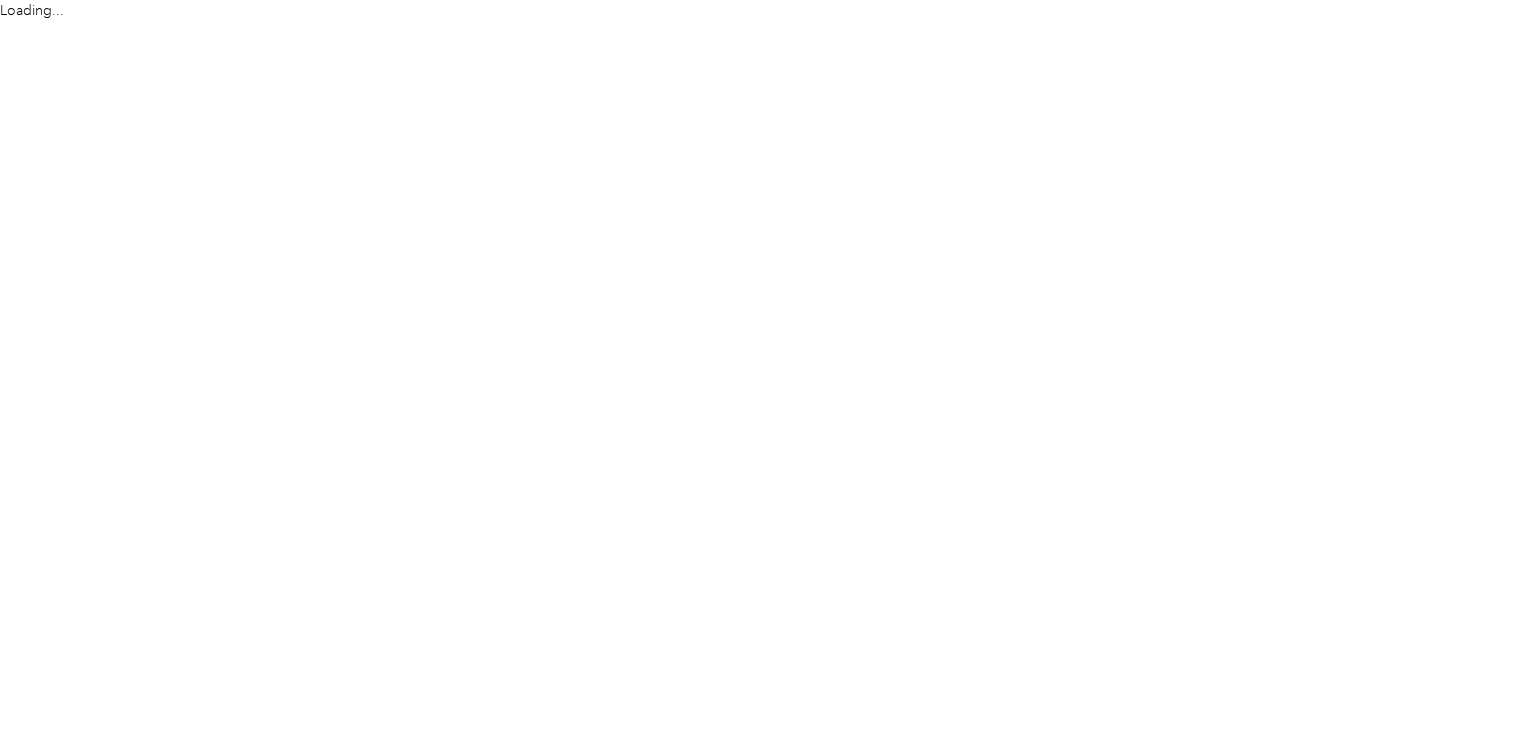 scroll, scrollTop: 0, scrollLeft: 0, axis: both 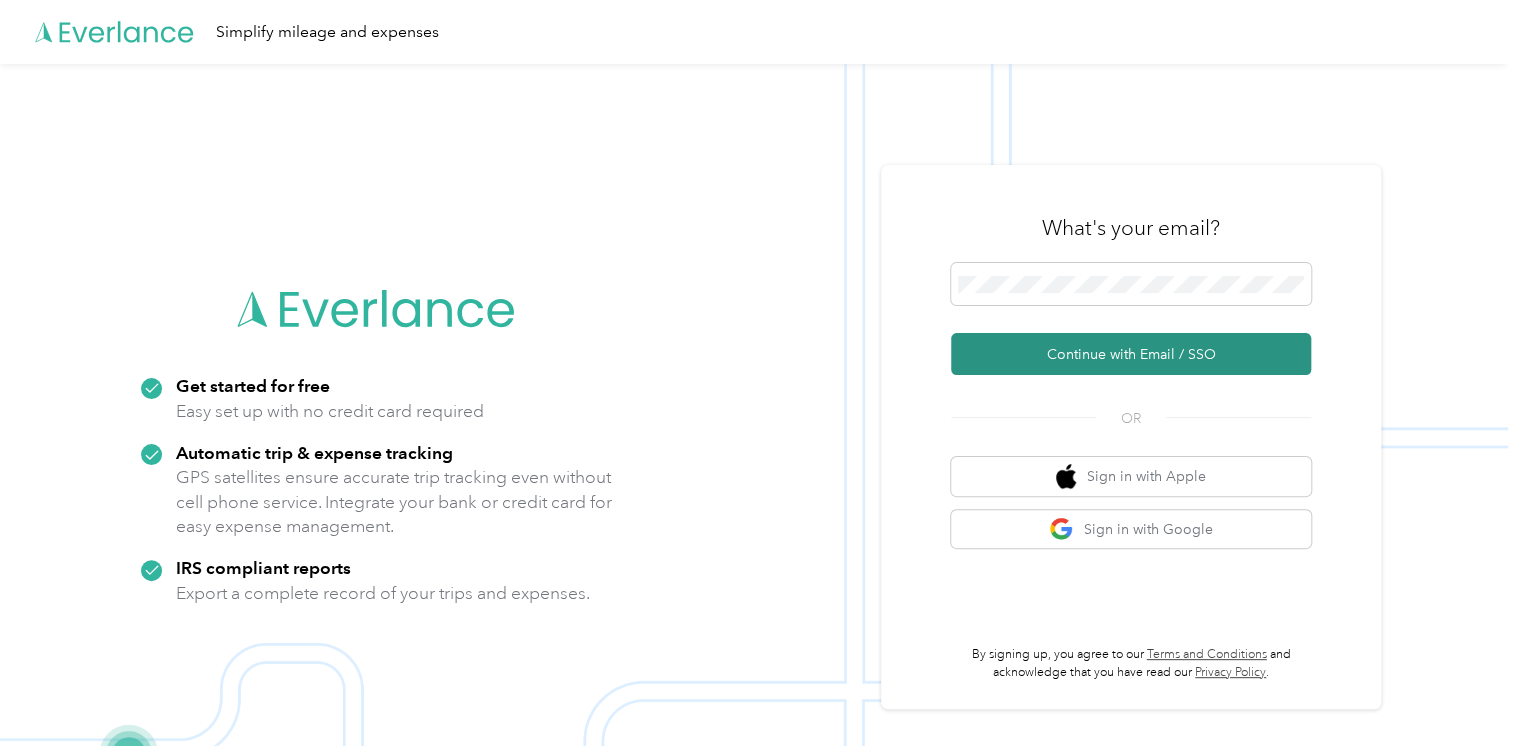 click on "Continue with Email / SSO" at bounding box center [1131, 354] 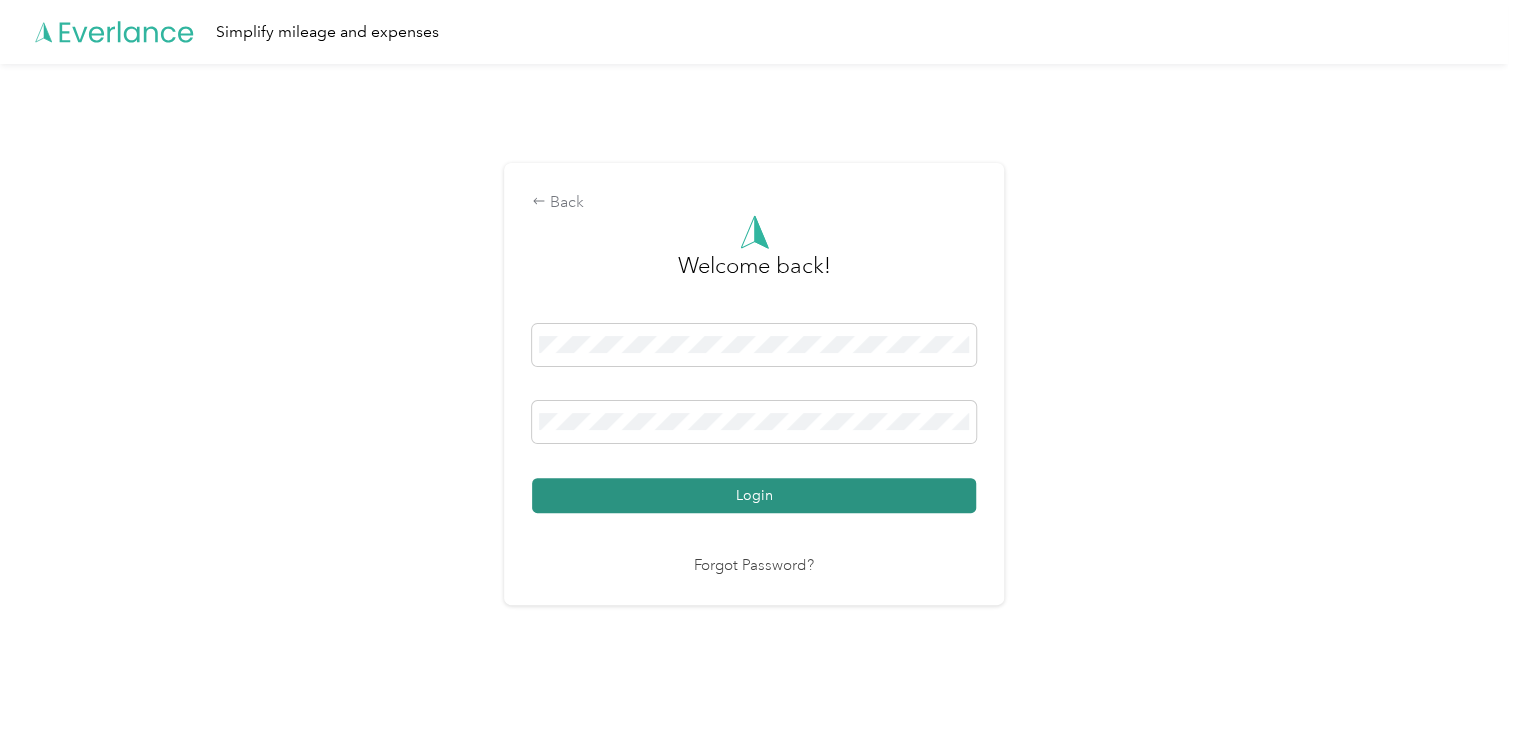 click on "Login" at bounding box center (754, 495) 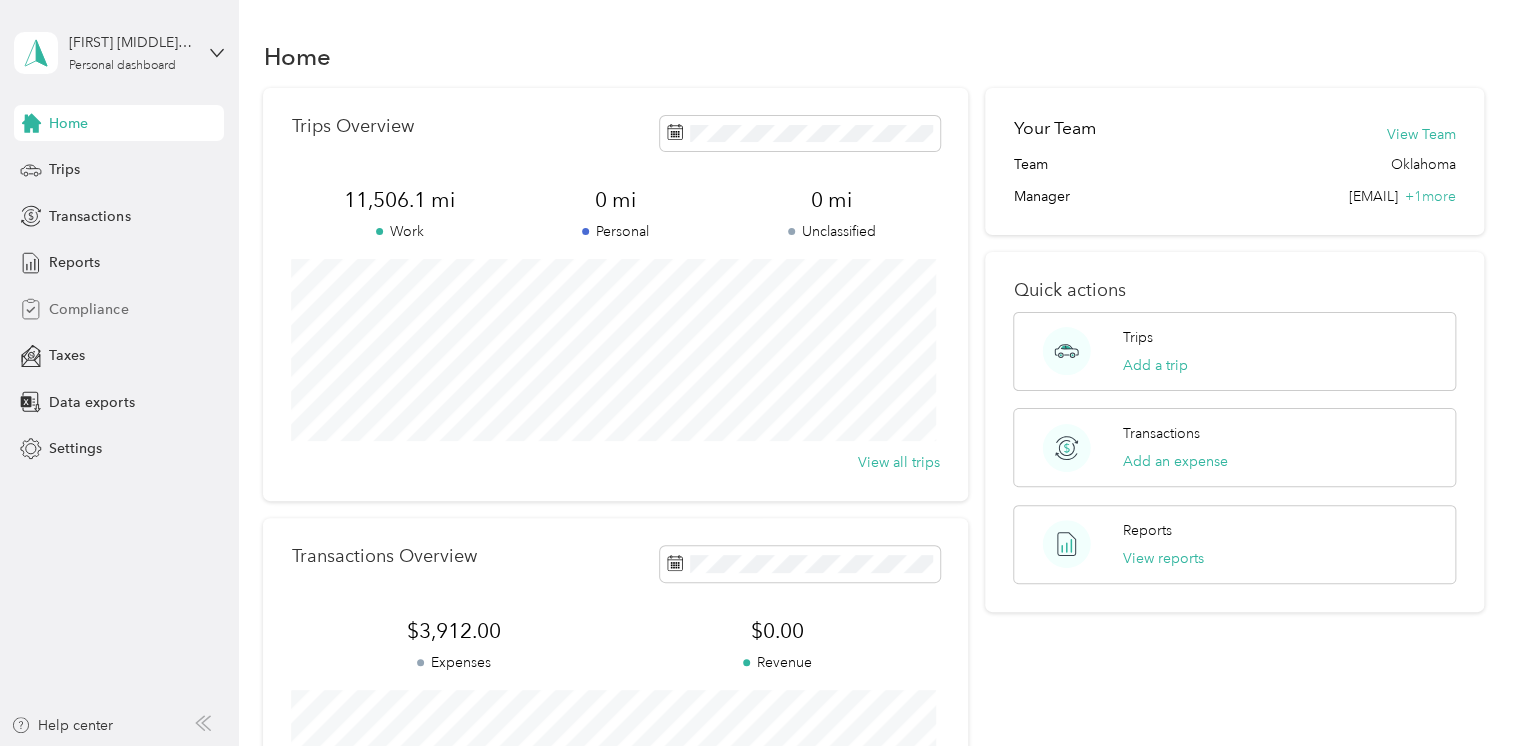 click on "Compliance" at bounding box center [88, 309] 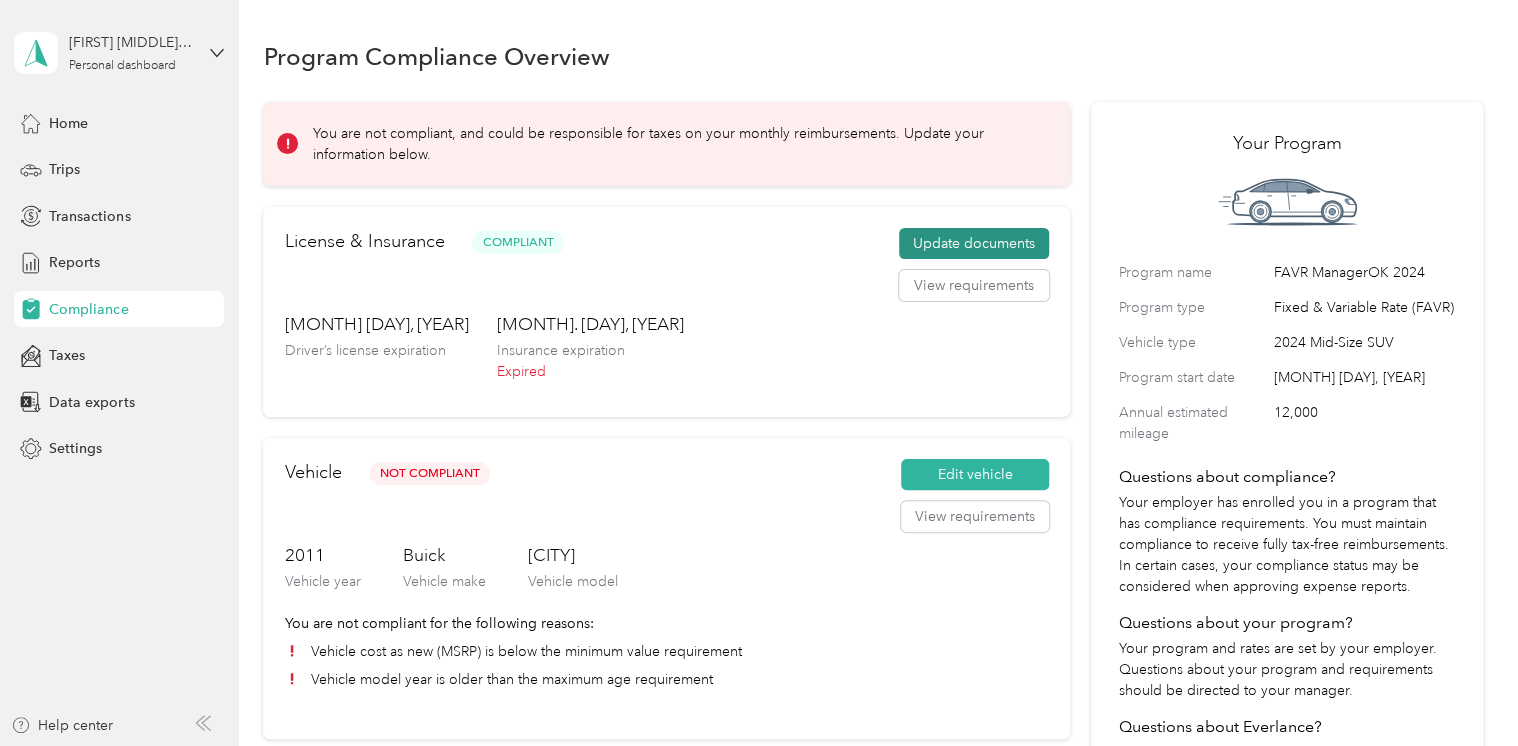 click on "Update documents" at bounding box center [974, 244] 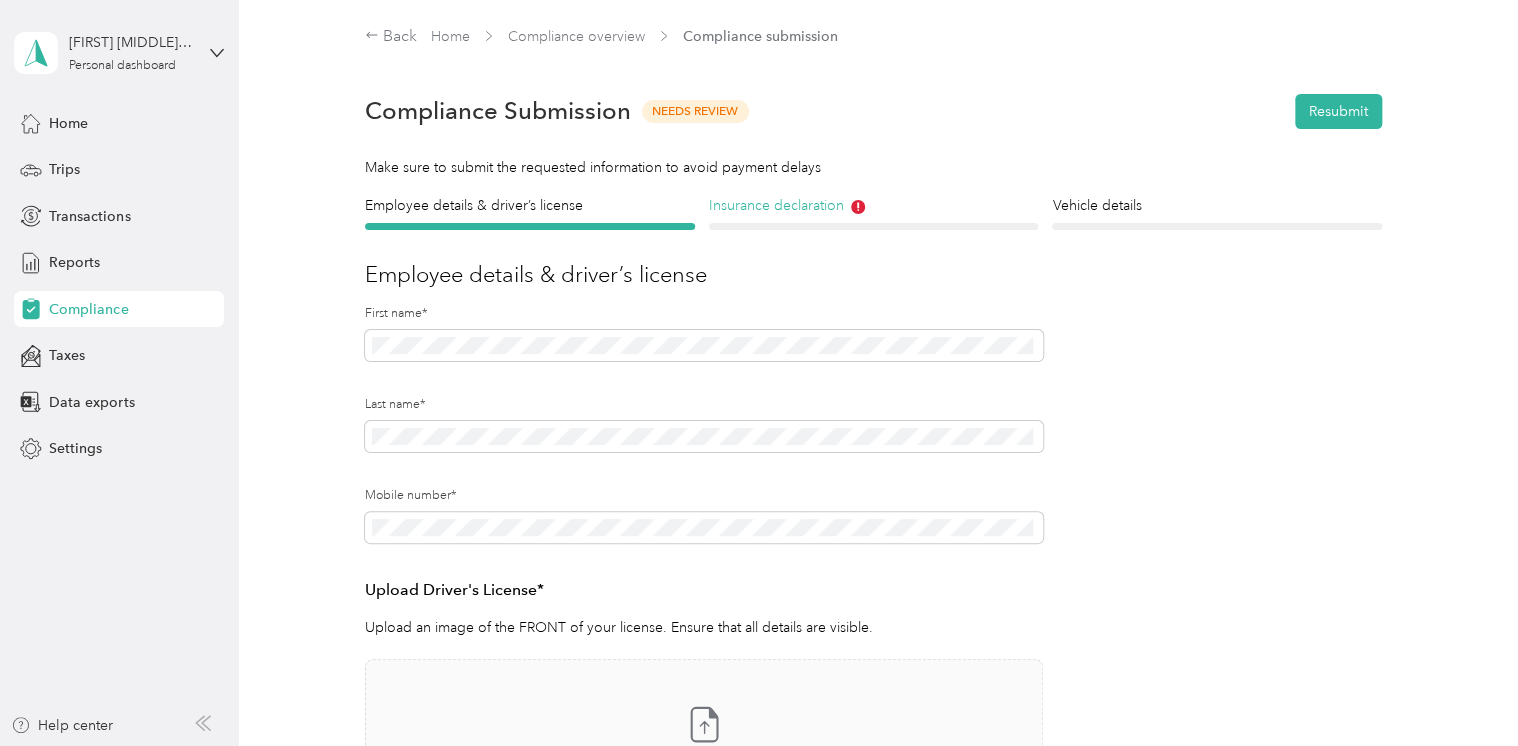 click on "Insurance declaration" at bounding box center [874, 205] 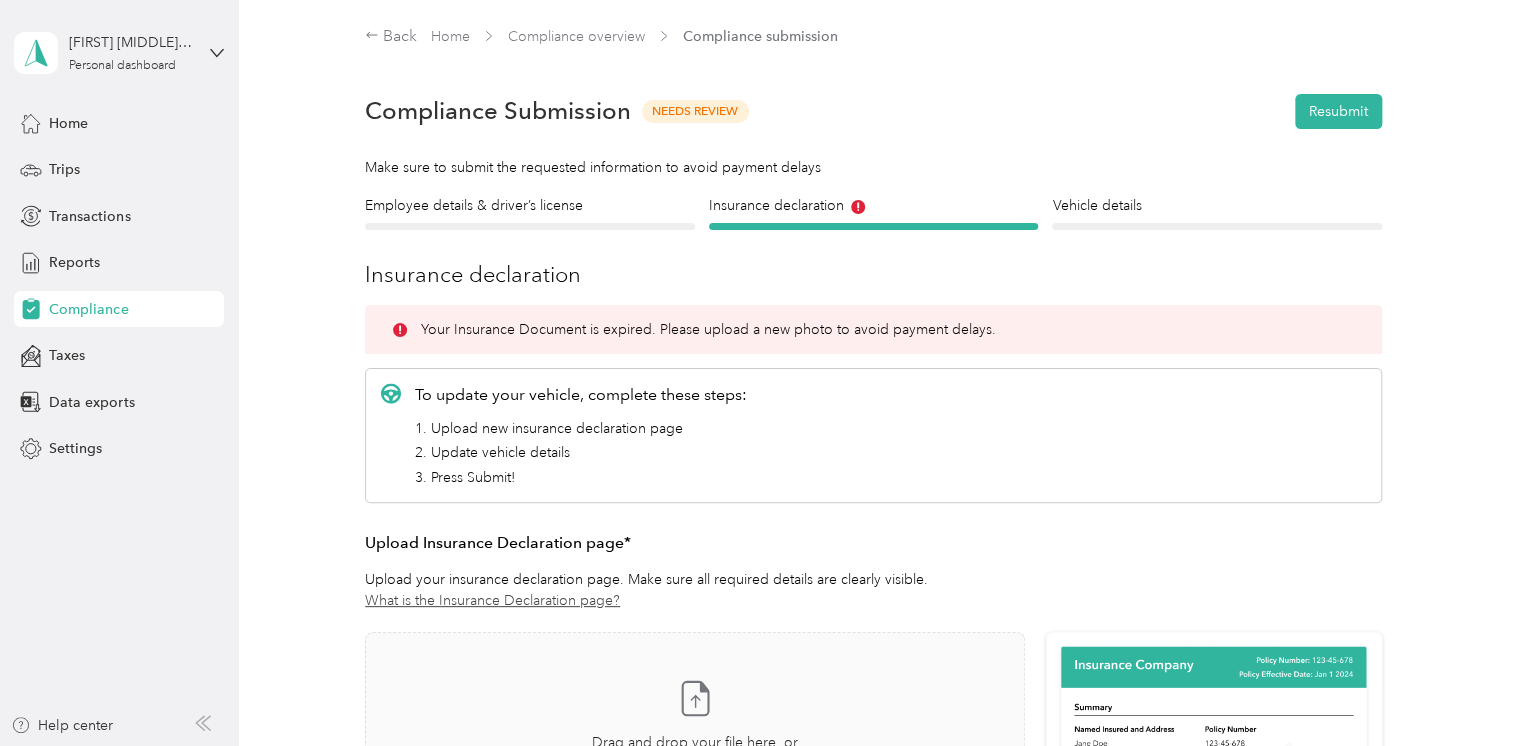 scroll, scrollTop: 200, scrollLeft: 0, axis: vertical 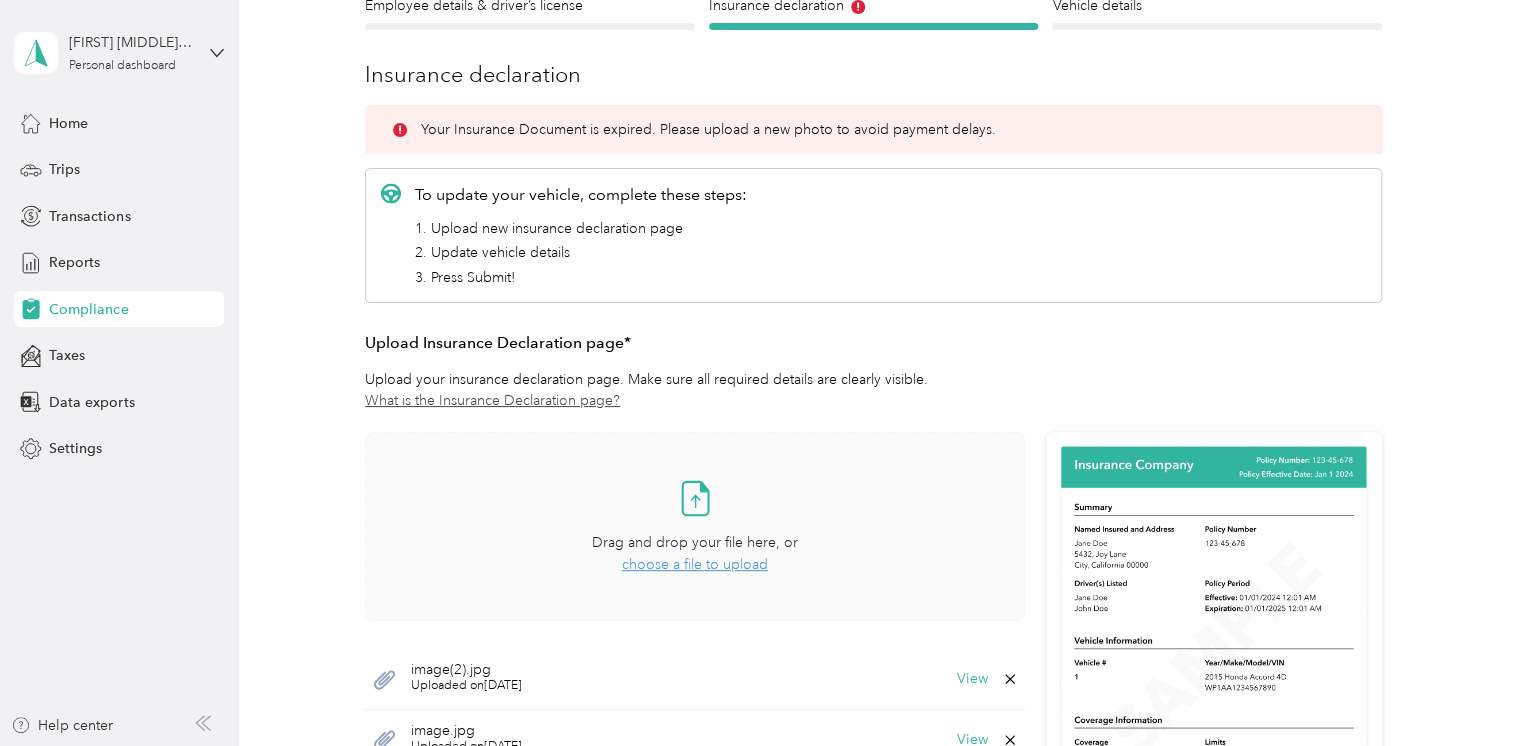 click on "choose a file to upload" at bounding box center [695, 564] 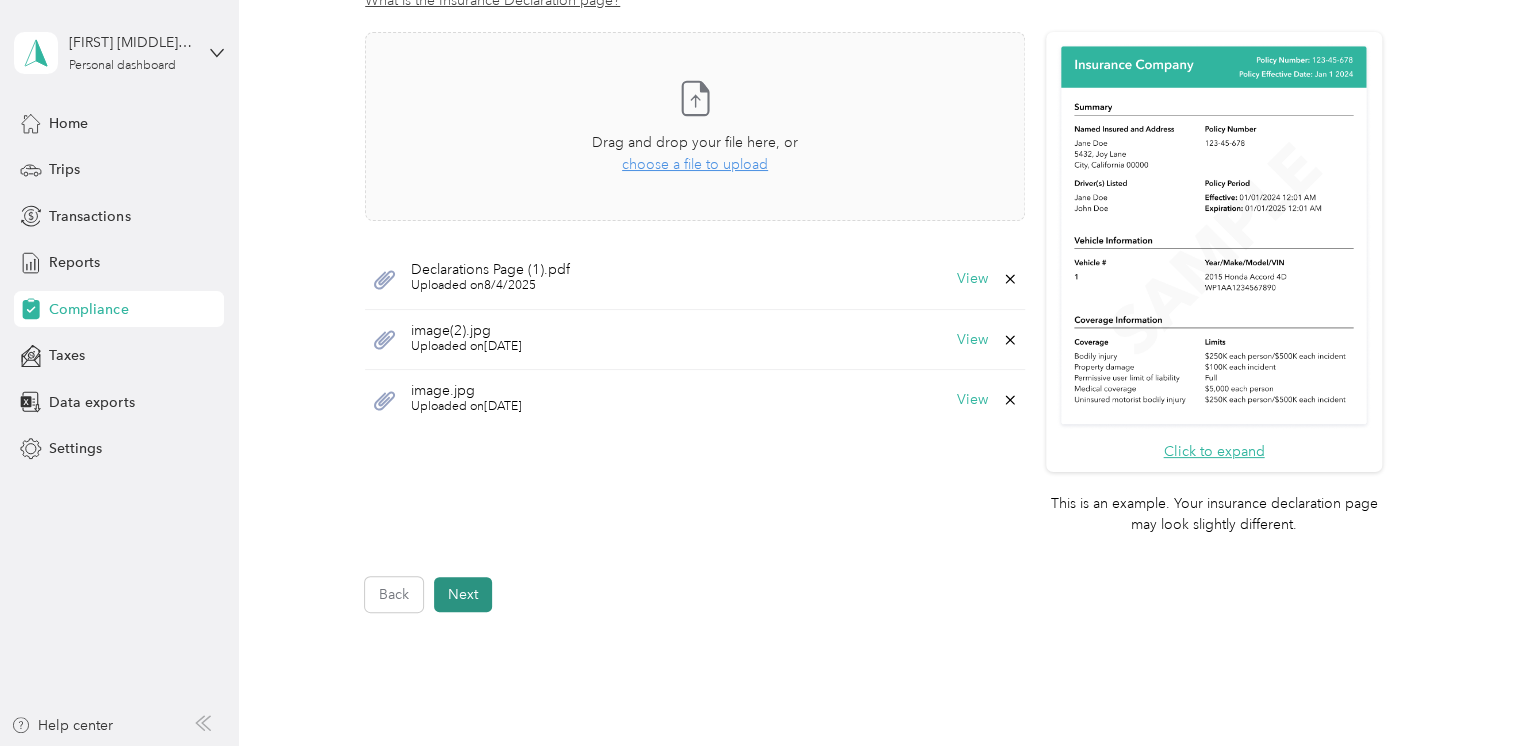 click on "Next" at bounding box center (463, 594) 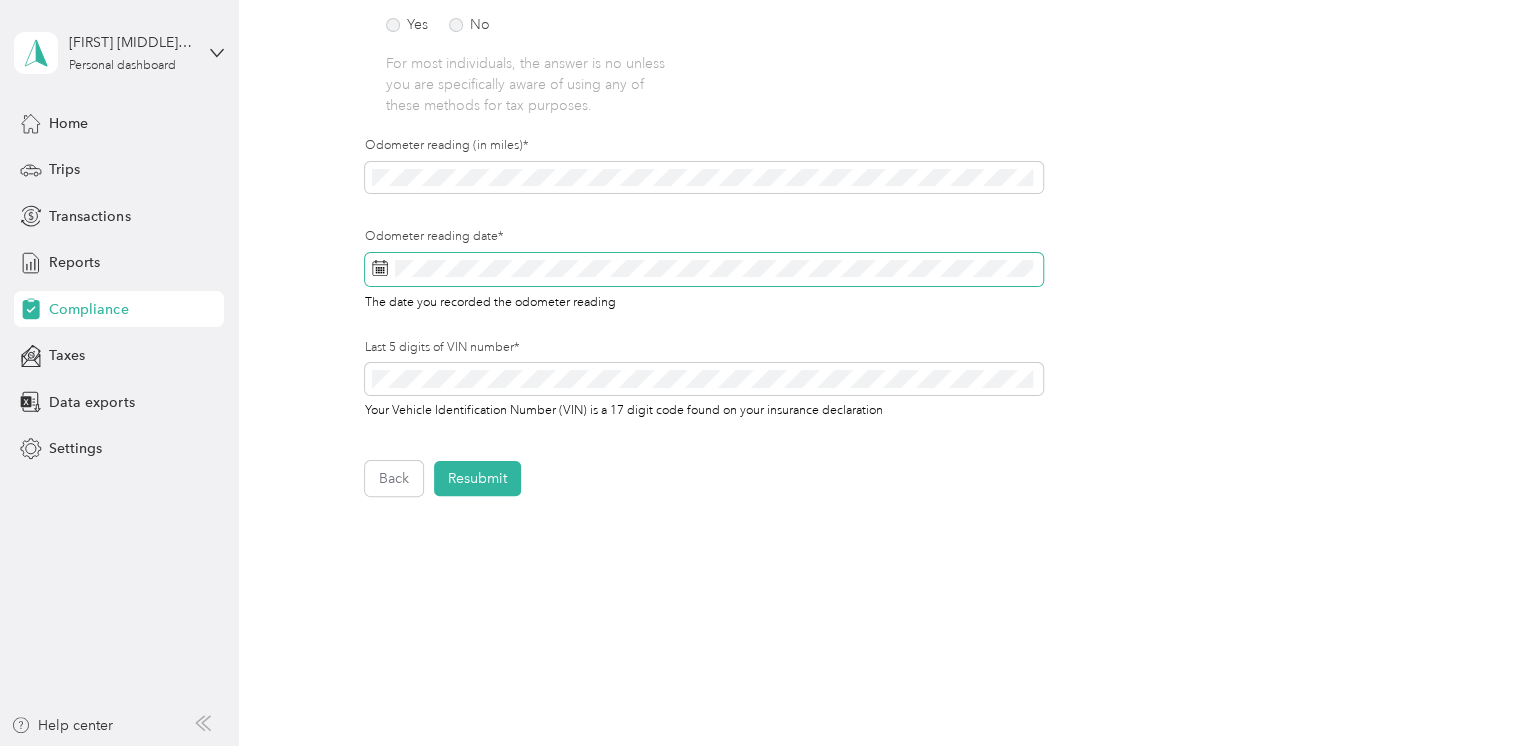 scroll, scrollTop: 615, scrollLeft: 0, axis: vertical 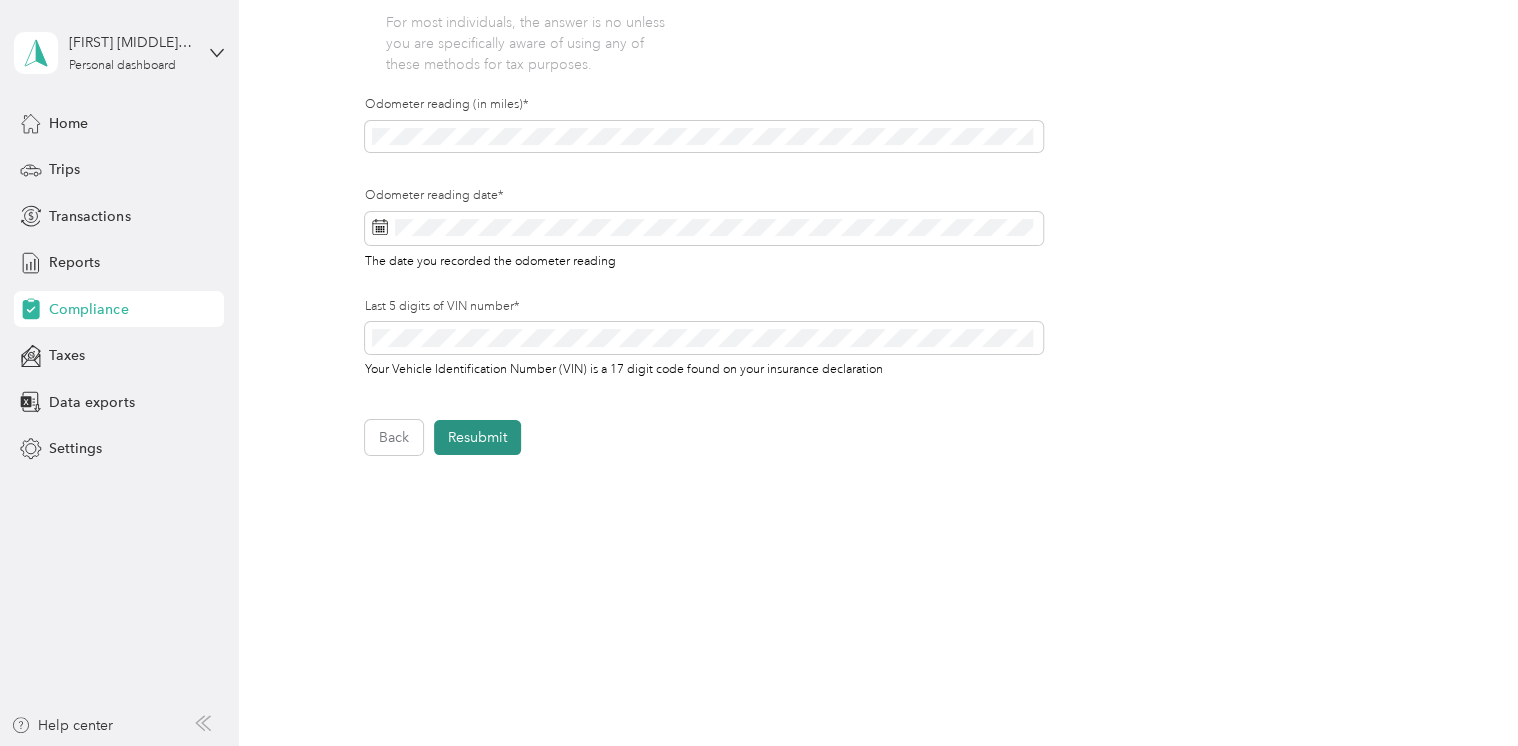 click on "Resubmit" at bounding box center (477, 437) 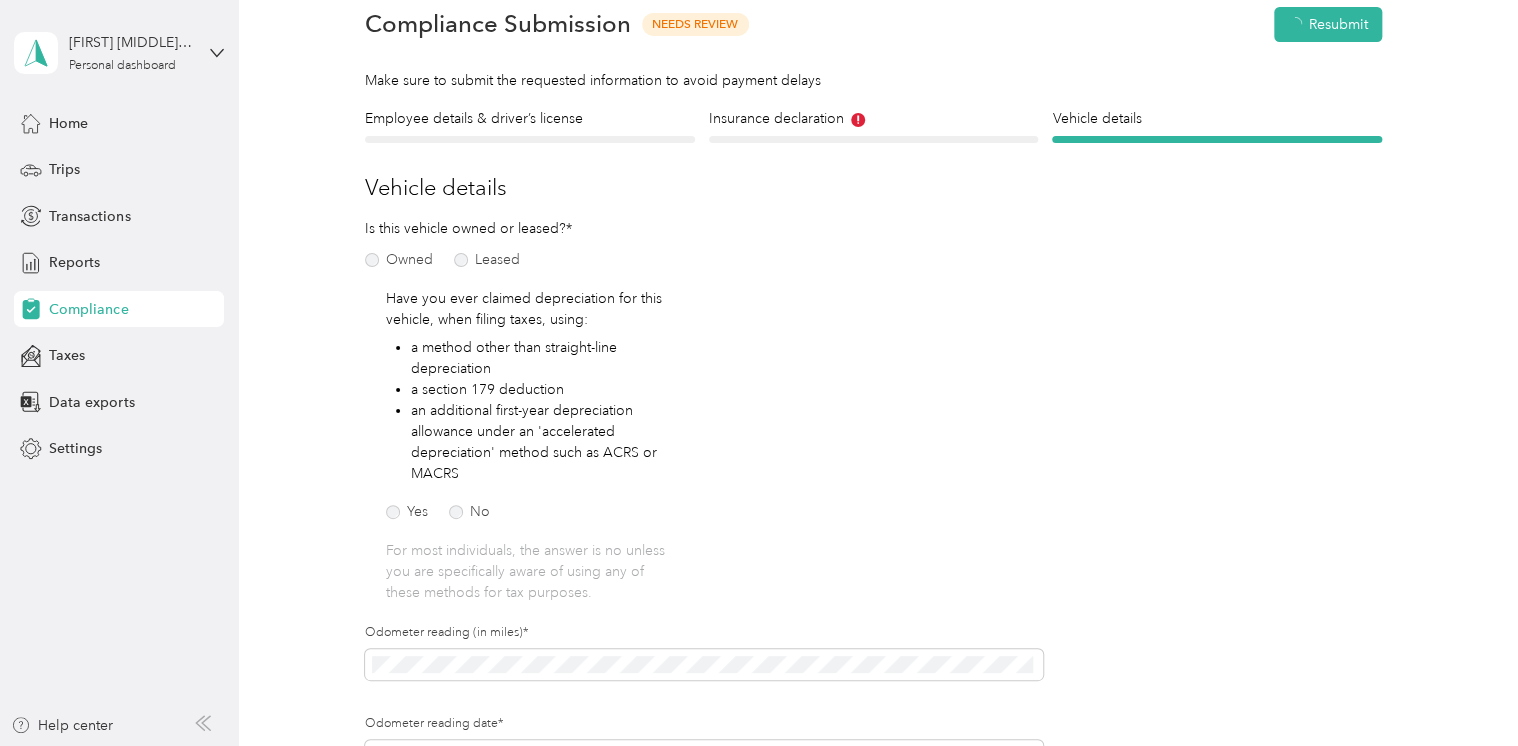scroll, scrollTop: 24, scrollLeft: 0, axis: vertical 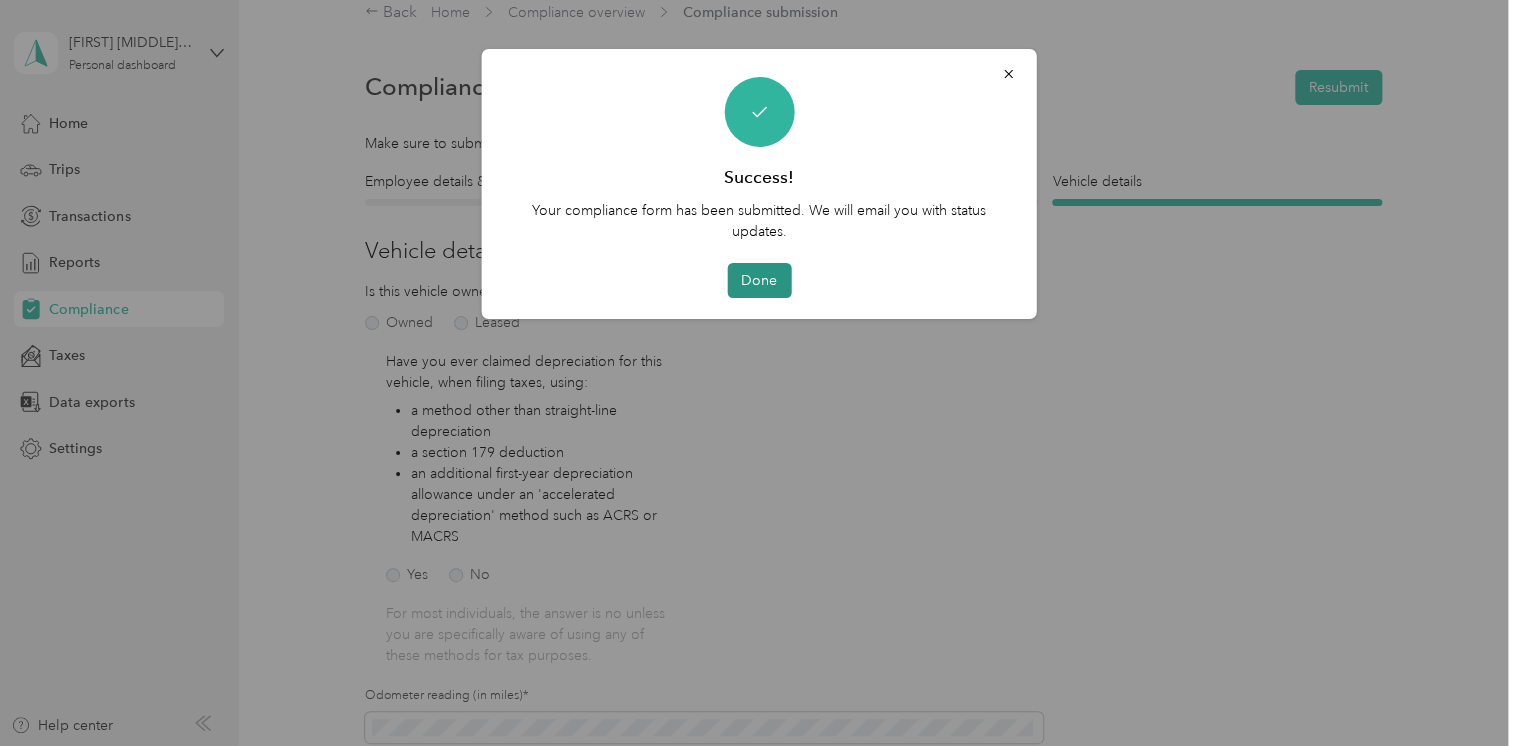 click on "Done" at bounding box center (759, 280) 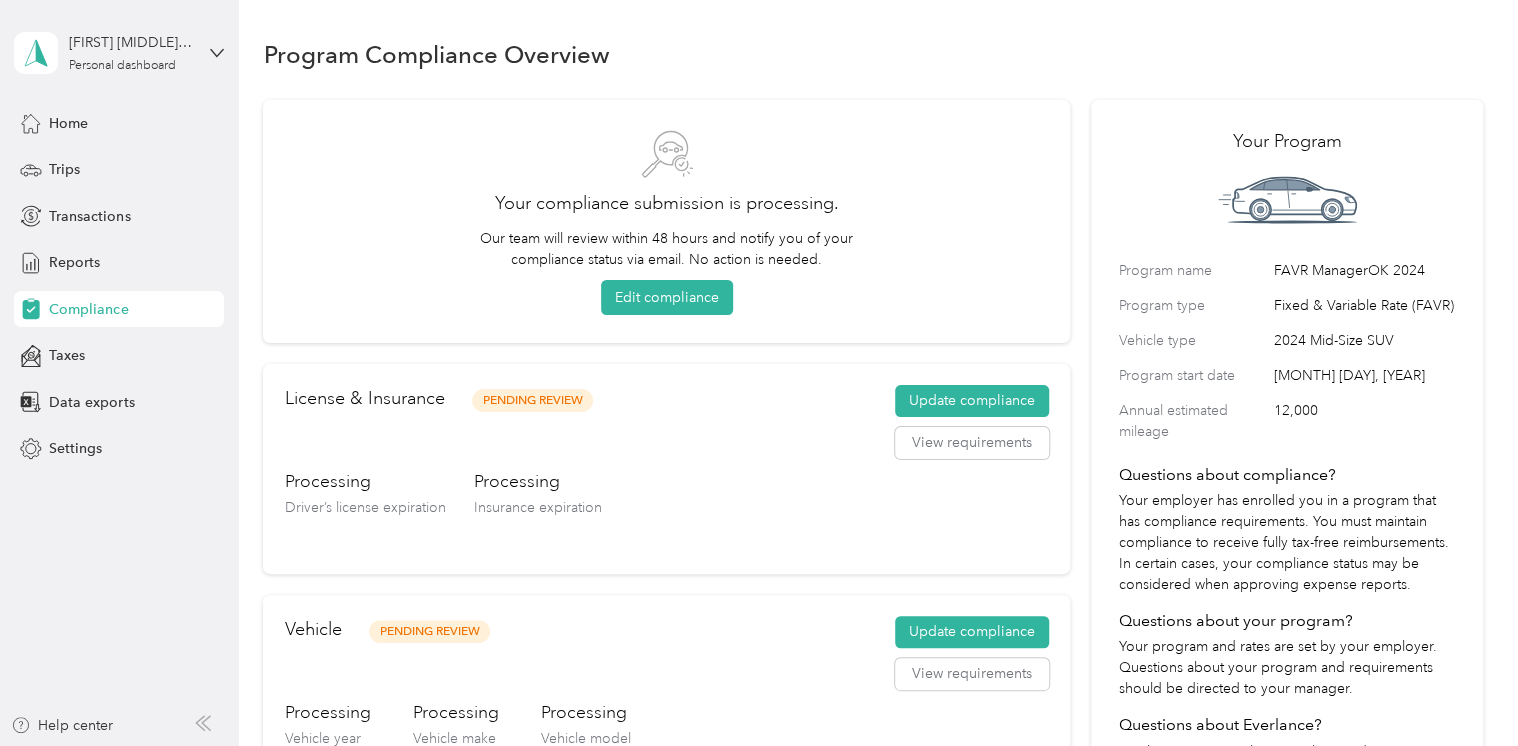 scroll, scrollTop: 0, scrollLeft: 0, axis: both 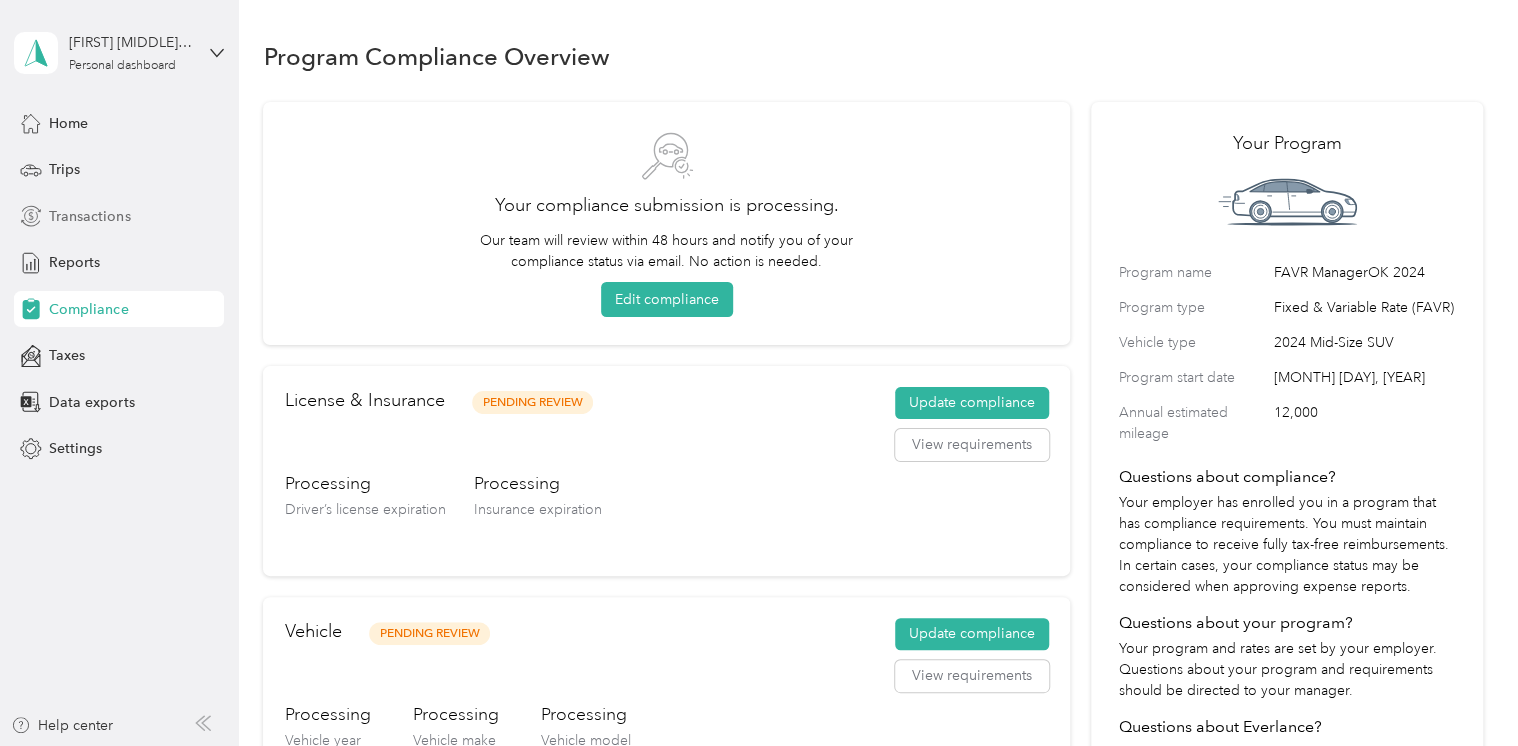 click on "Transactions" at bounding box center [89, 216] 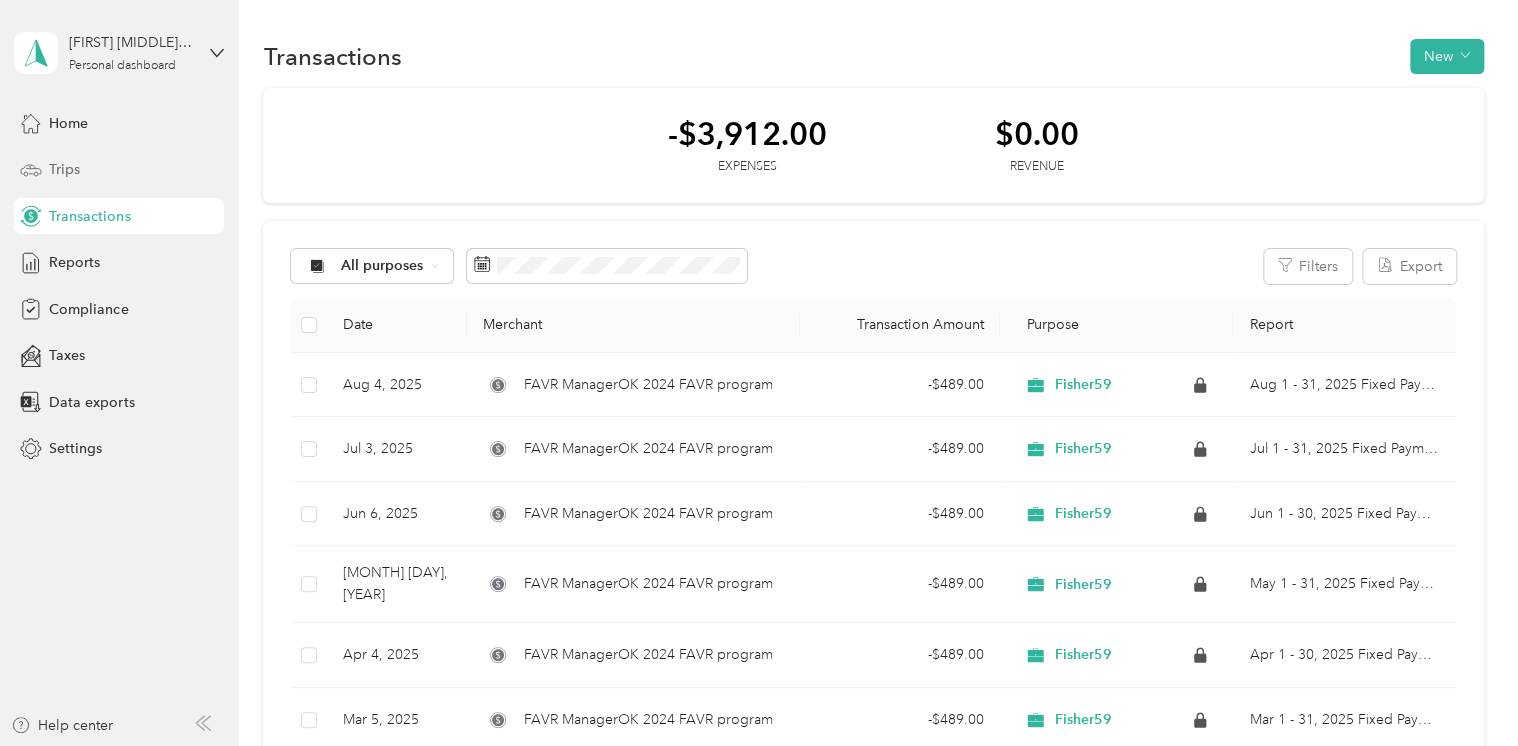 click on "Trips" at bounding box center [64, 169] 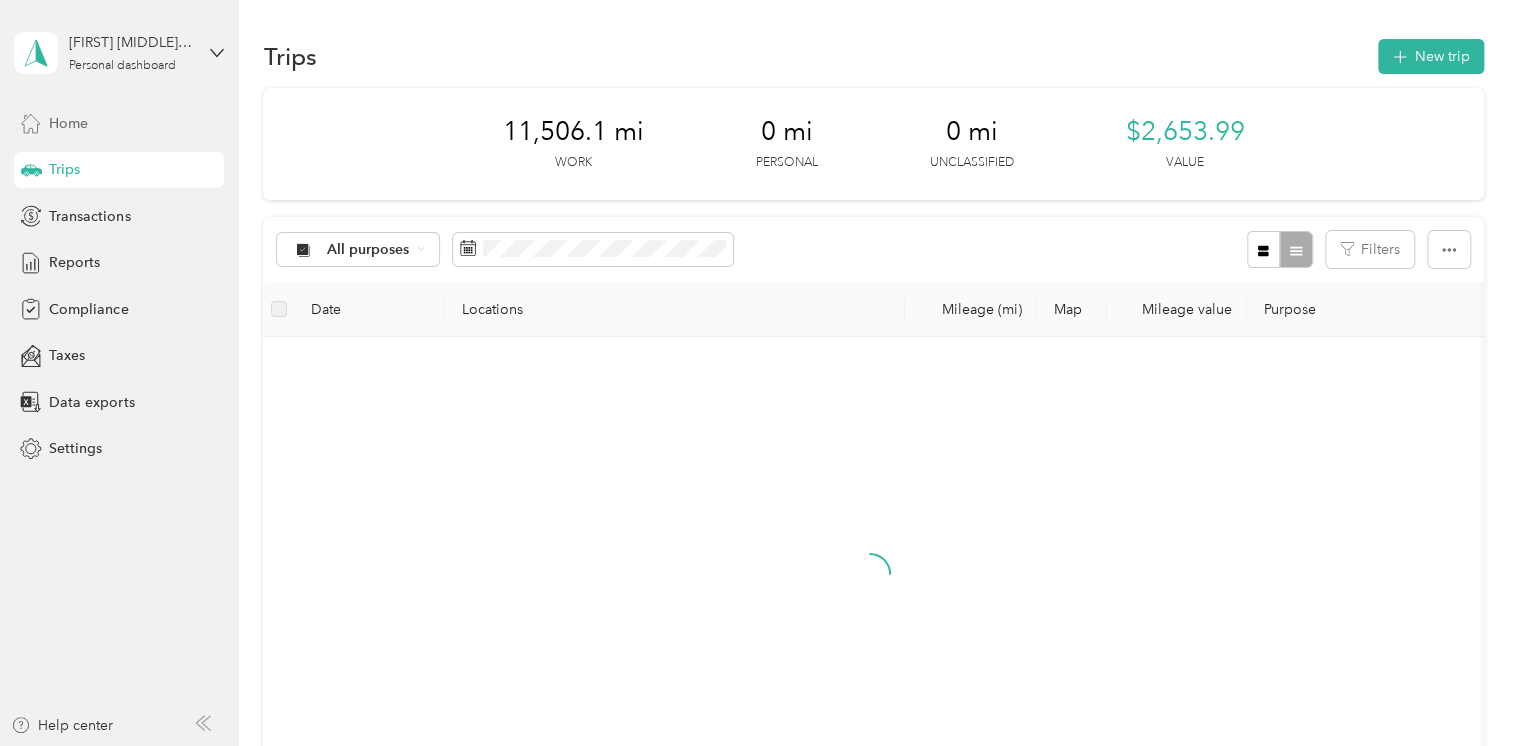 click on "Home" at bounding box center [68, 123] 